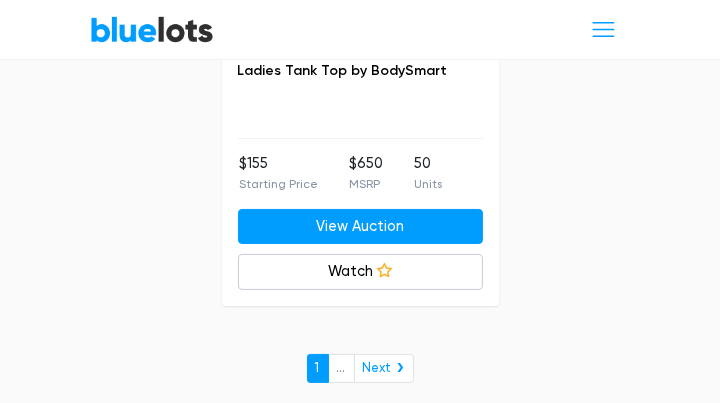 scroll, scrollTop: 28205, scrollLeft: 0, axis: vertical 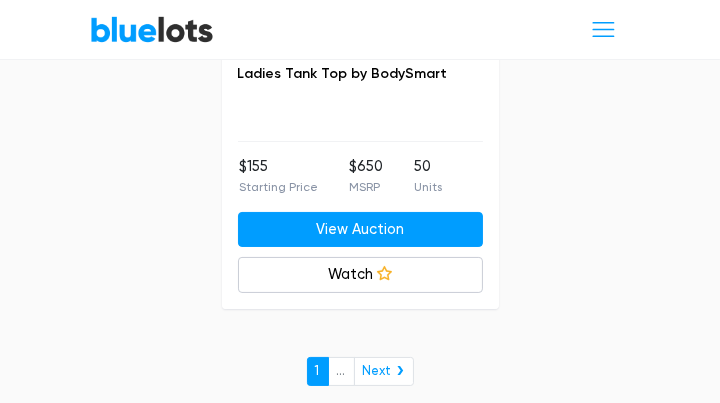click on "Next  ❯" at bounding box center [384, 371] 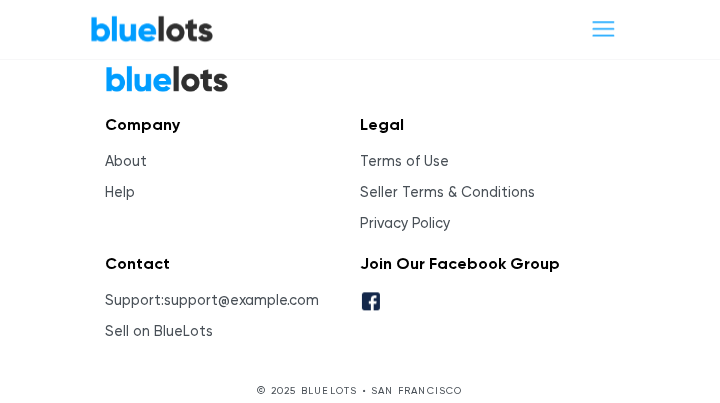 scroll, scrollTop: 25806, scrollLeft: 0, axis: vertical 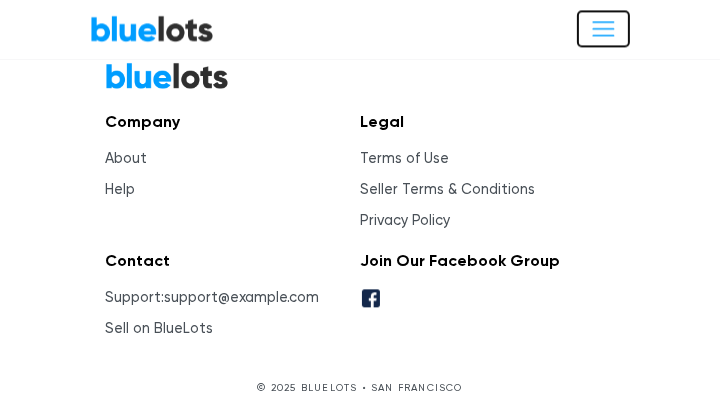 click at bounding box center (603, 29) 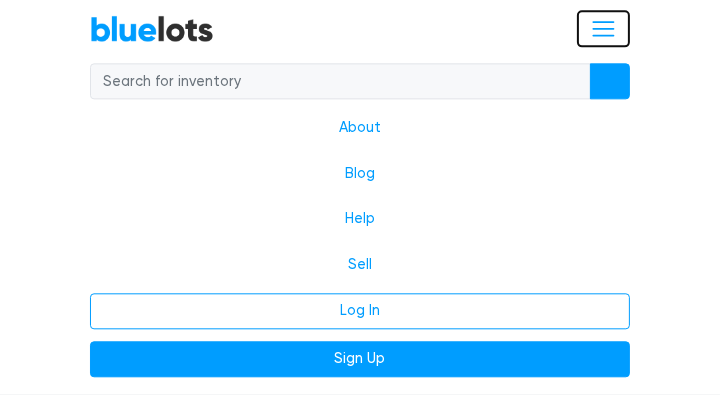 scroll, scrollTop: 25992, scrollLeft: 0, axis: vertical 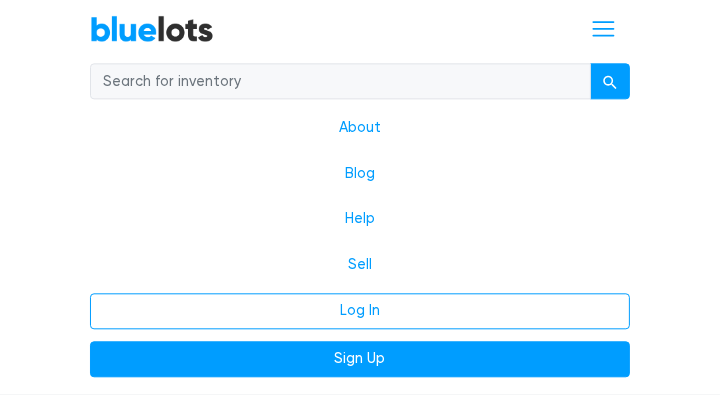 click at bounding box center [340, 82] 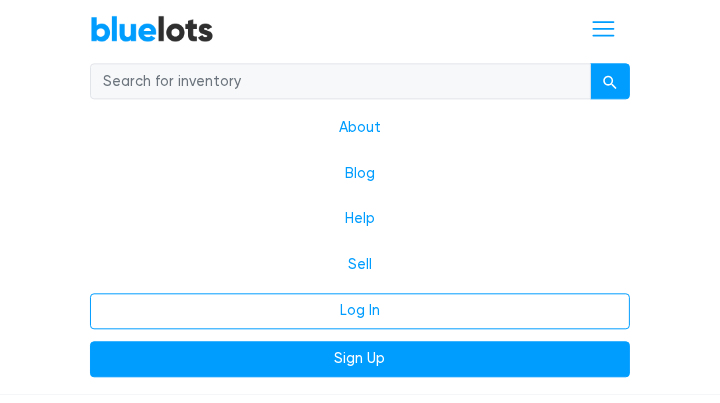 click at bounding box center [340, 82] 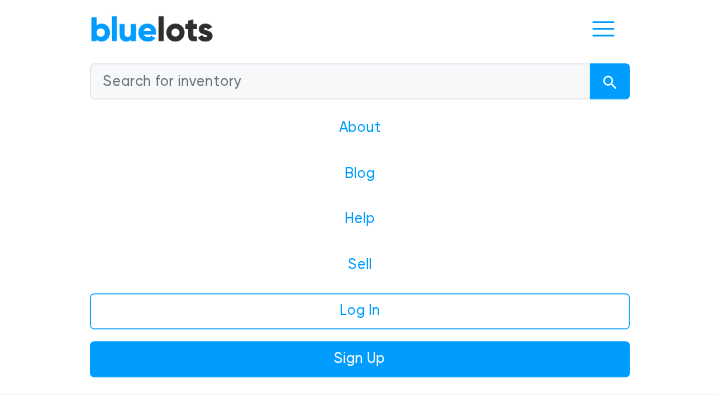 click at bounding box center [610, 82] 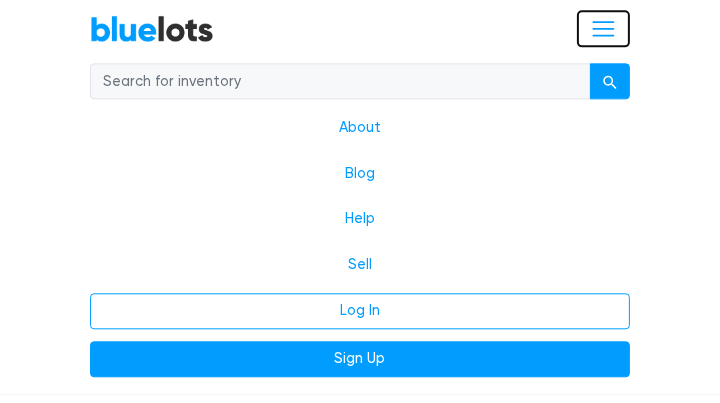 click at bounding box center (603, 29) 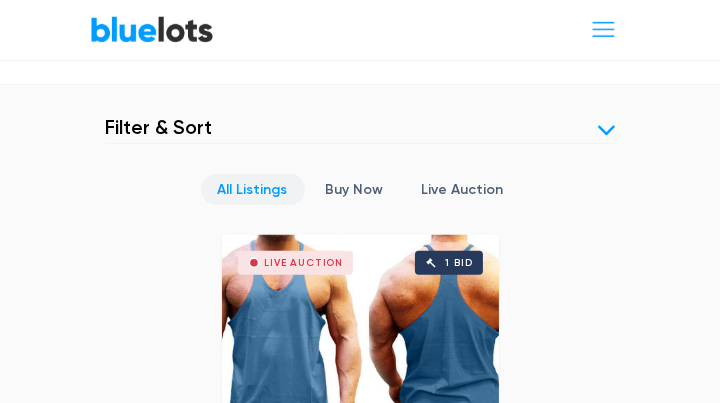 scroll, scrollTop: 709, scrollLeft: 0, axis: vertical 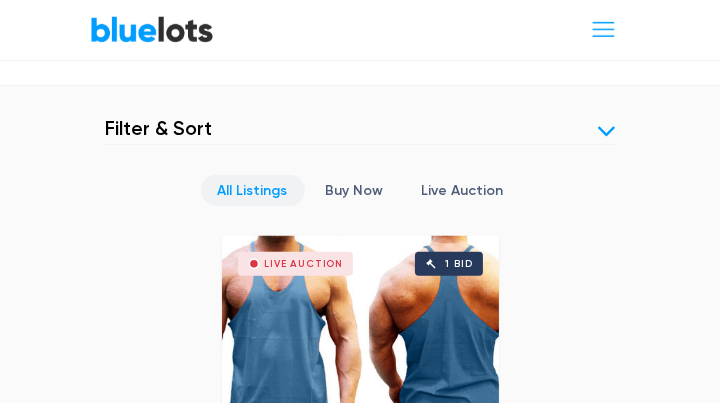 click on "All Listings" at bounding box center (253, 190) 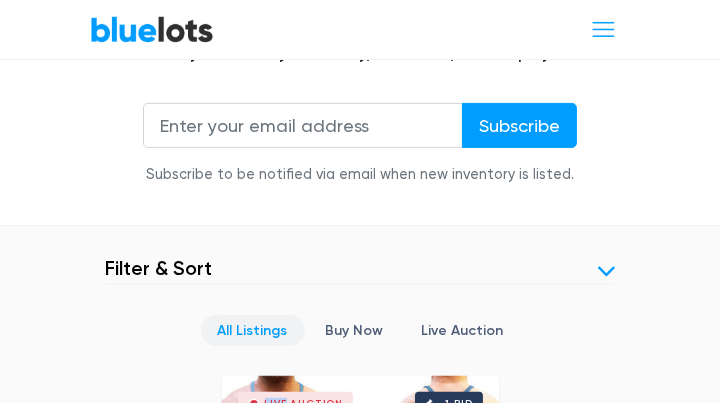 scroll, scrollTop: 551, scrollLeft: 0, axis: vertical 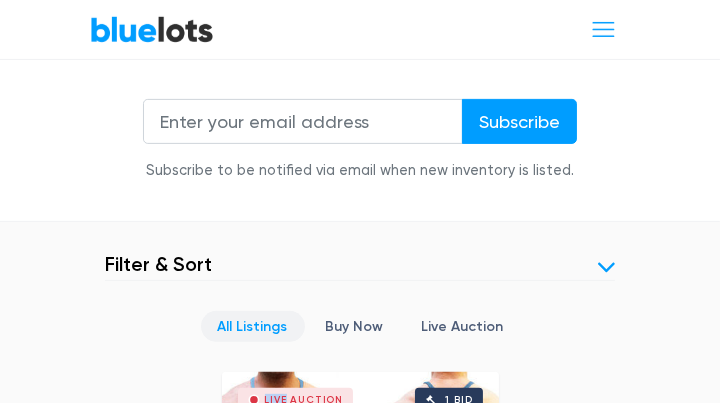 click at bounding box center [606, 267] 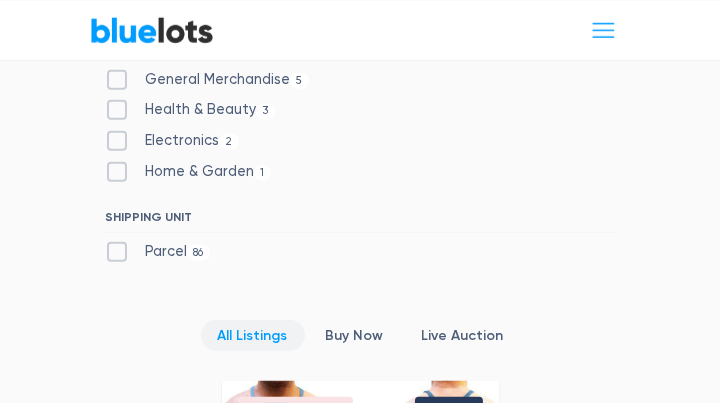 scroll, scrollTop: 1172, scrollLeft: 0, axis: vertical 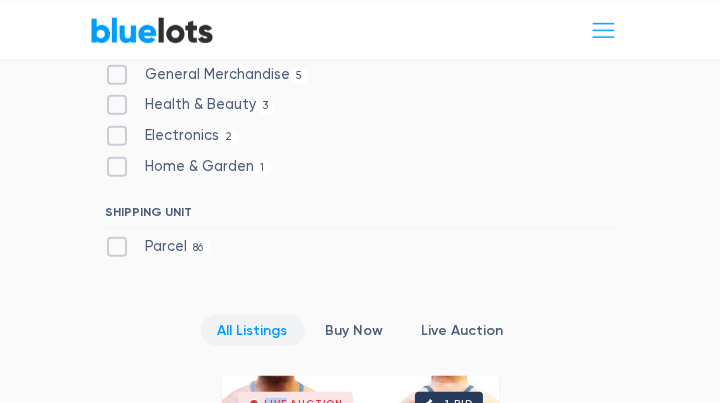 click on "Parcel
86" at bounding box center [157, 247] 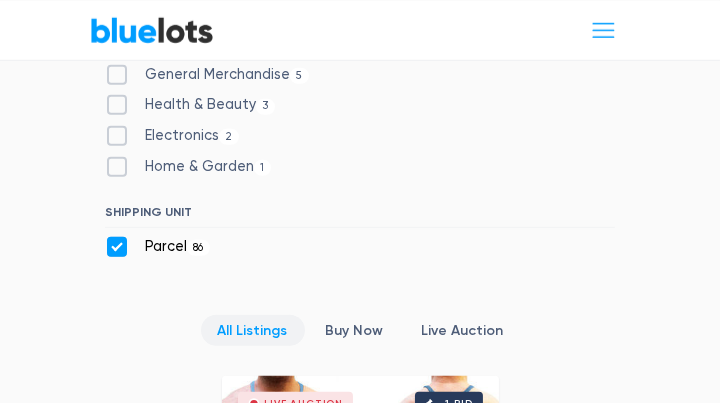 click on "Parcel
86" at bounding box center (157, 247) 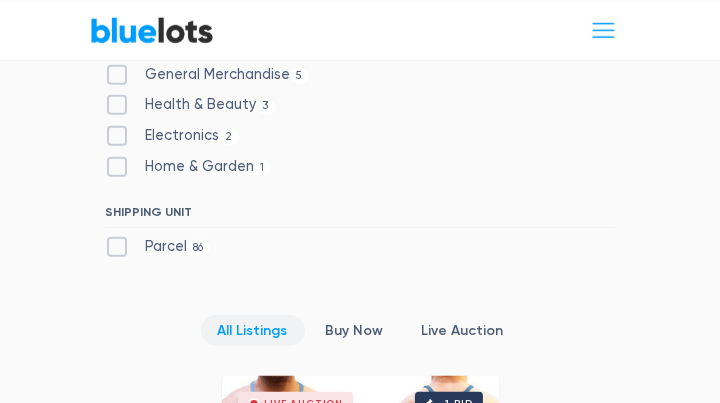 scroll, scrollTop: 753, scrollLeft: 0, axis: vertical 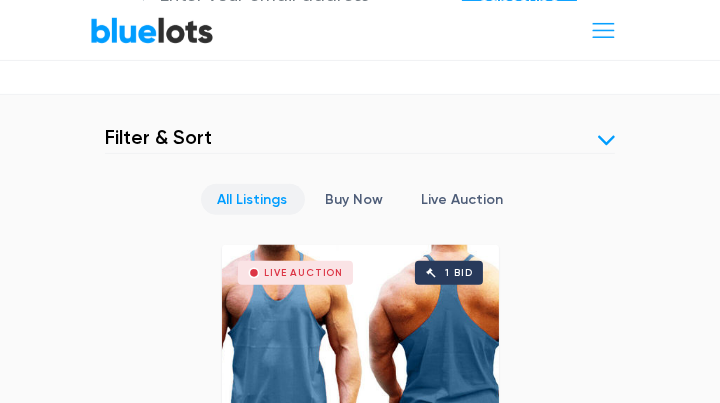 click at bounding box center (606, 140) 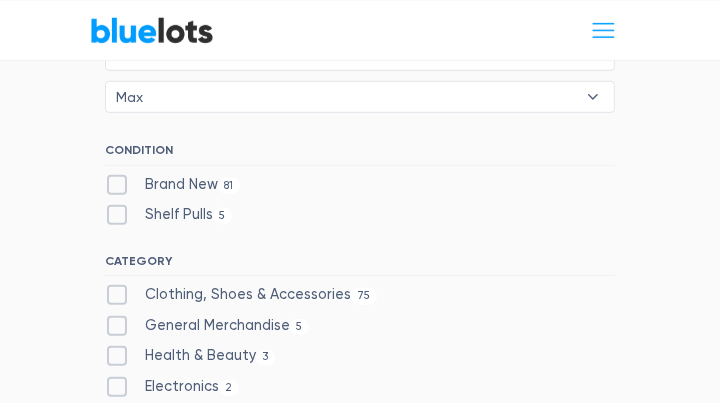 scroll, scrollTop: 926, scrollLeft: 0, axis: vertical 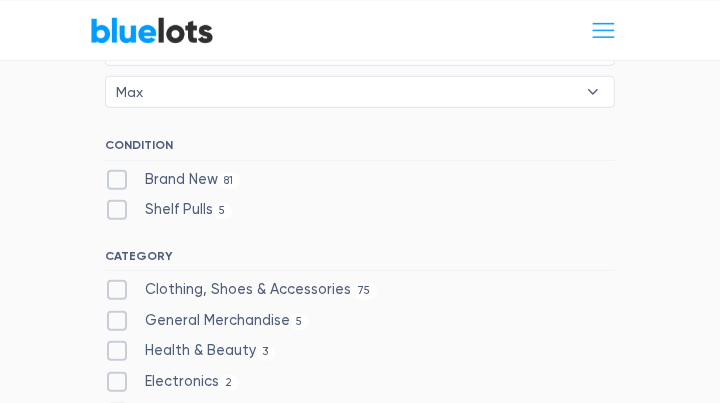 click on "Shelf Pulls
5" at bounding box center (168, 210) 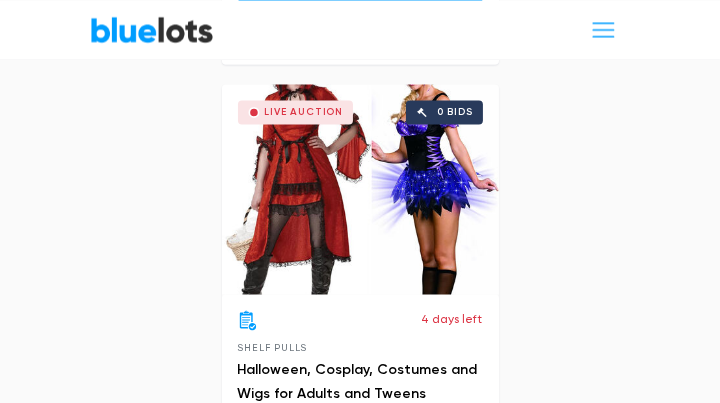 scroll, scrollTop: 3008, scrollLeft: 0, axis: vertical 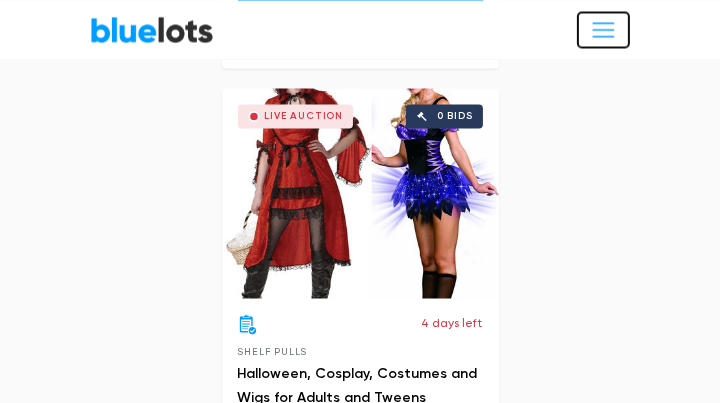 click at bounding box center (603, 29) 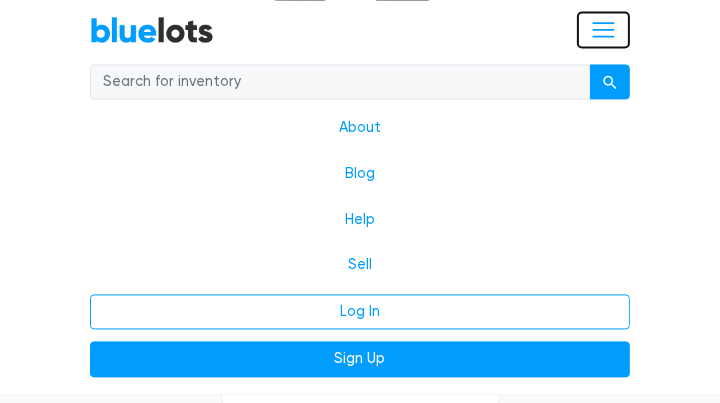 scroll, scrollTop: 3343, scrollLeft: 0, axis: vertical 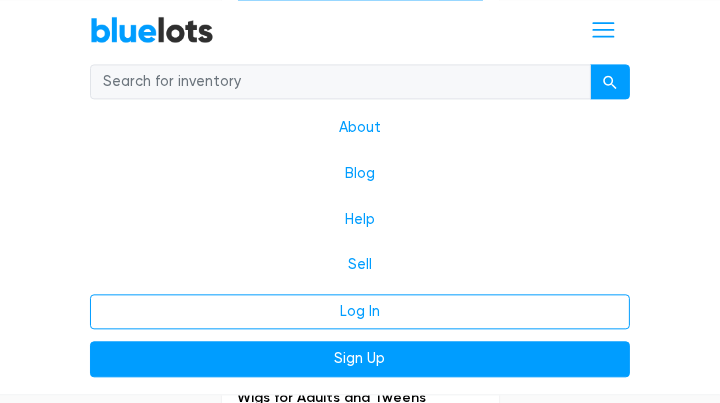 click at bounding box center (340, 82) 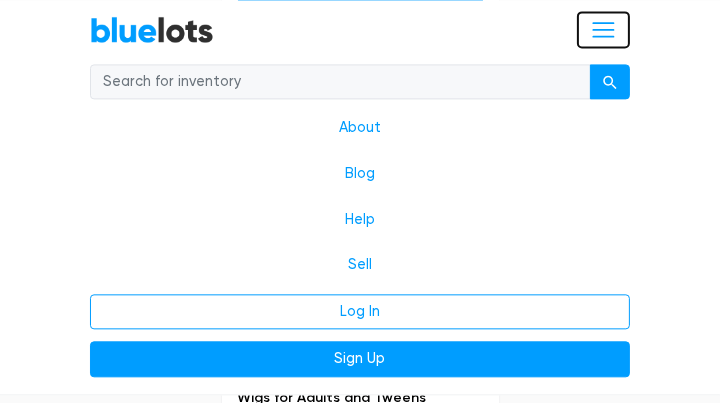 click at bounding box center (603, 29) 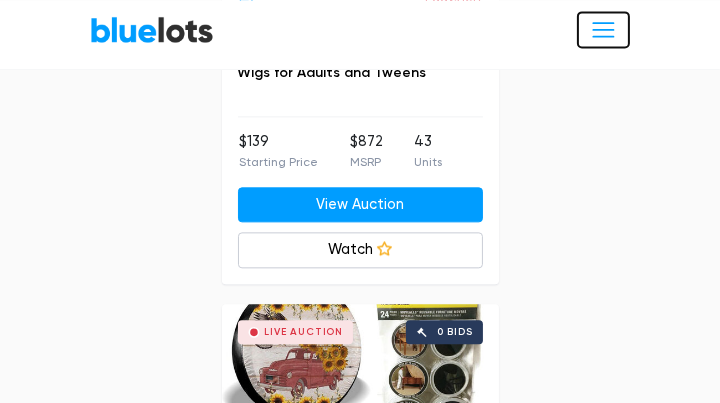 click at bounding box center [603, 29] 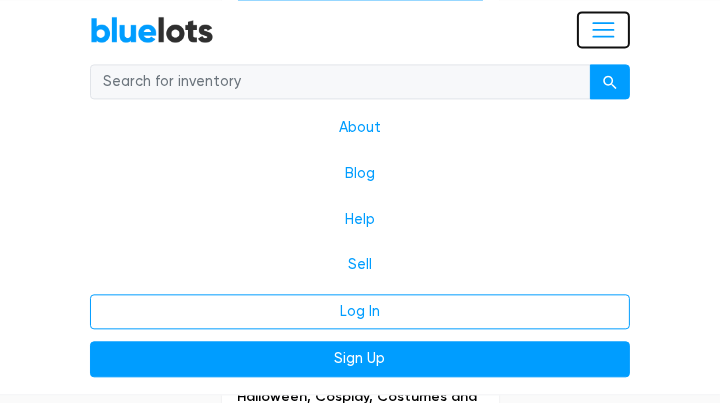 scroll, scrollTop: 3343, scrollLeft: 0, axis: vertical 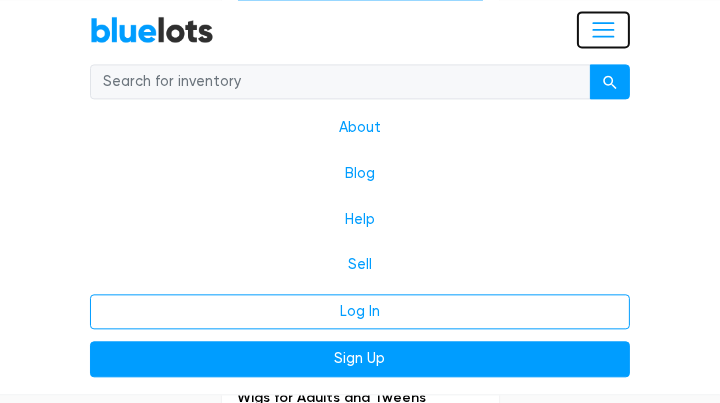 click at bounding box center (603, 29) 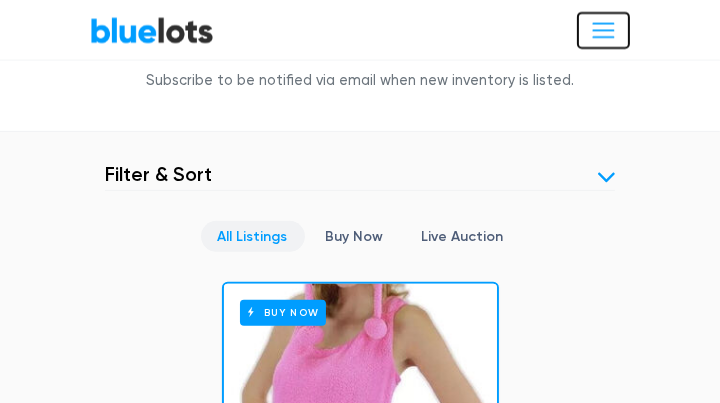 scroll, scrollTop: 661, scrollLeft: 0, axis: vertical 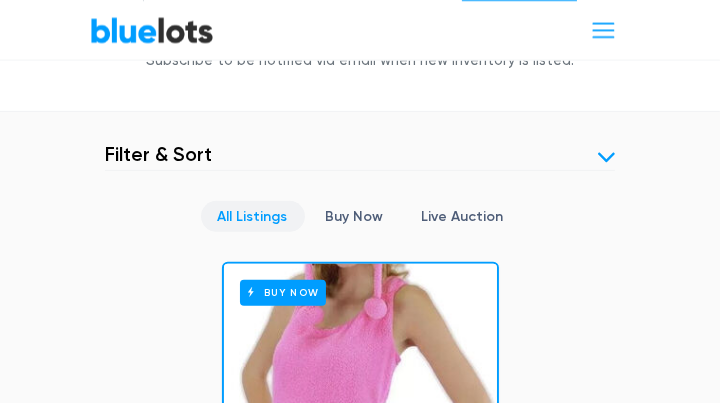 click at bounding box center [606, 157] 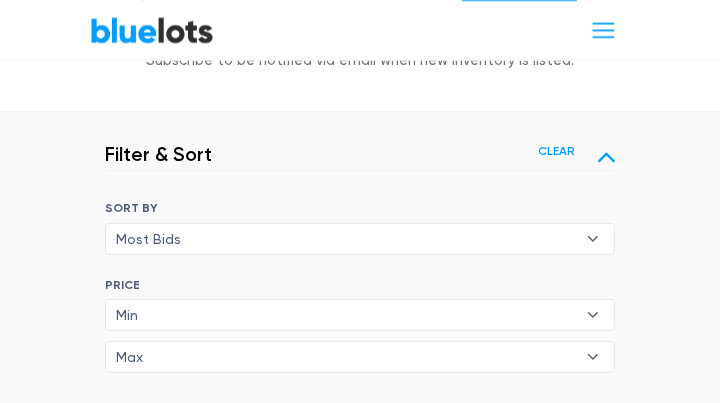 click on "Clear" at bounding box center [556, 151] 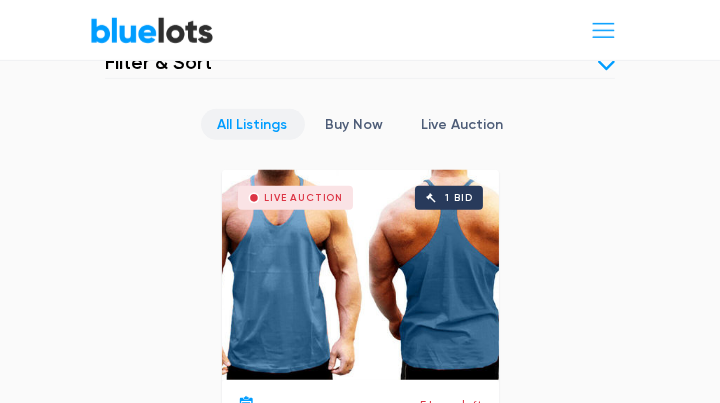 click at bounding box center [606, 65] 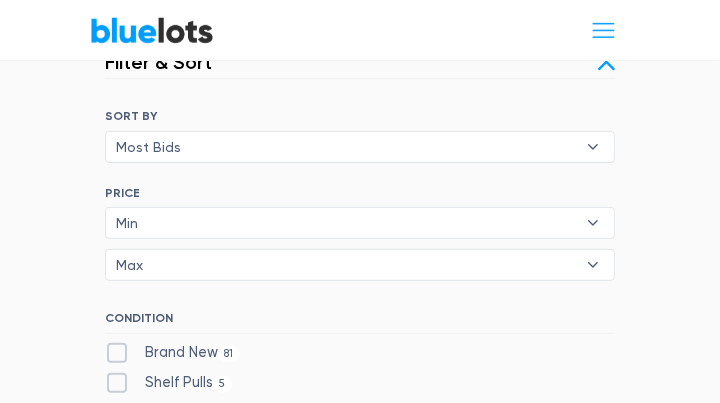 scroll, scrollTop: 753, scrollLeft: 0, axis: vertical 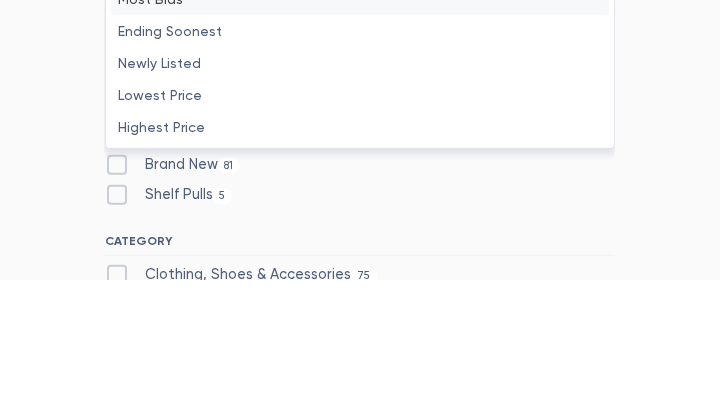 click on "Ending Soonest" at bounding box center [360, 154] 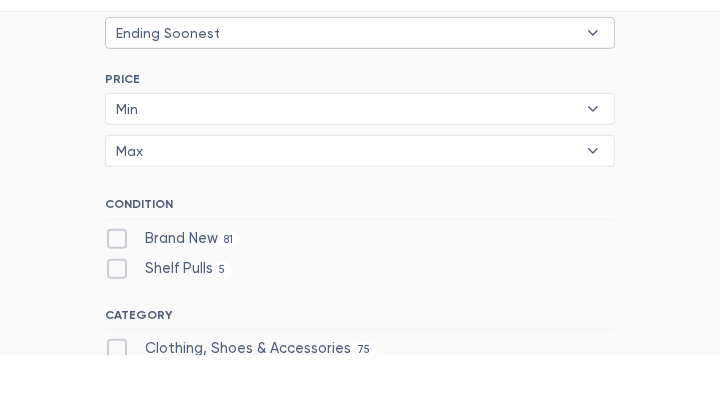 scroll, scrollTop: 818, scrollLeft: 0, axis: vertical 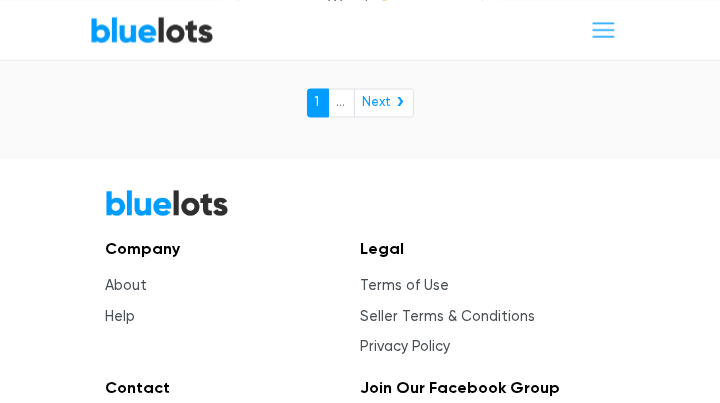 click on "Next  ❯" at bounding box center [384, 103] 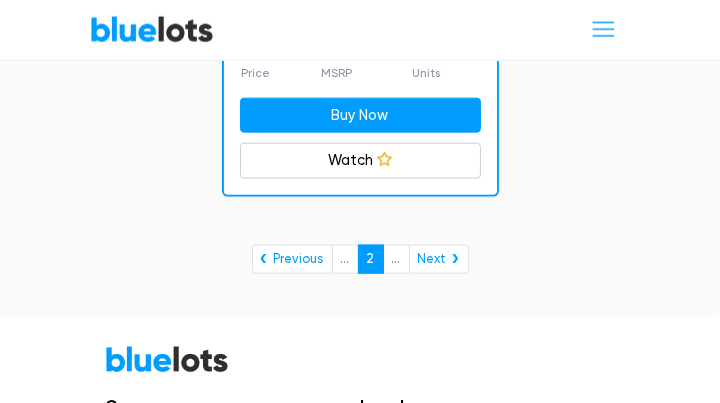 scroll, scrollTop: 24434, scrollLeft: 0, axis: vertical 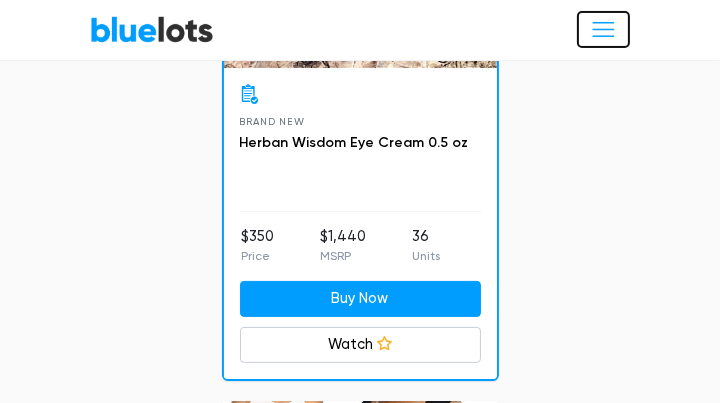 click at bounding box center (603, 29) 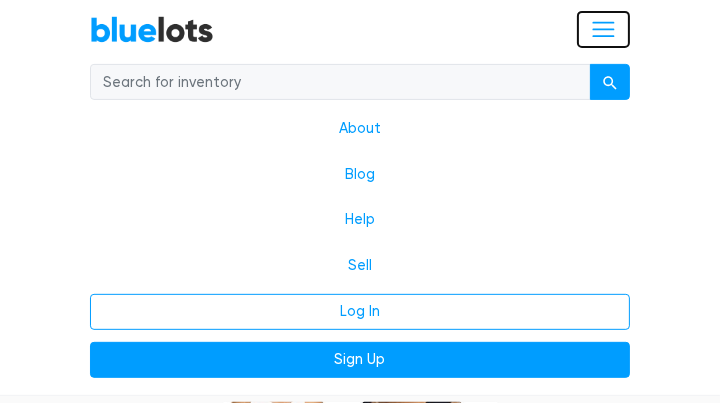 click at bounding box center (603, 29) 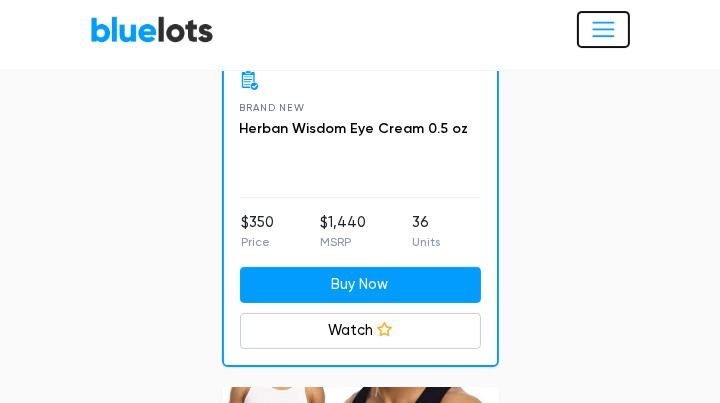 scroll, scrollTop: 5889, scrollLeft: 0, axis: vertical 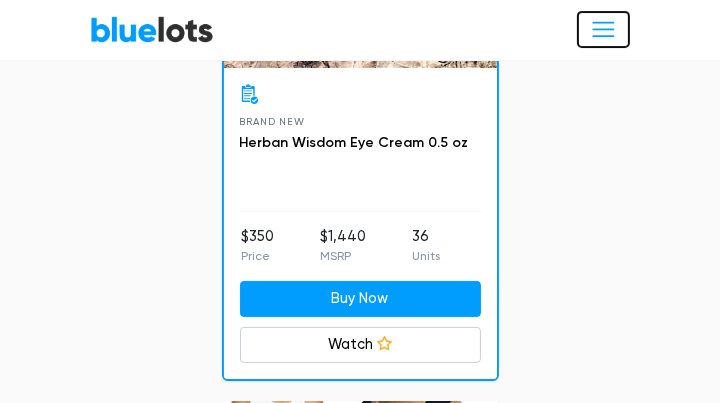 click at bounding box center [603, 29] 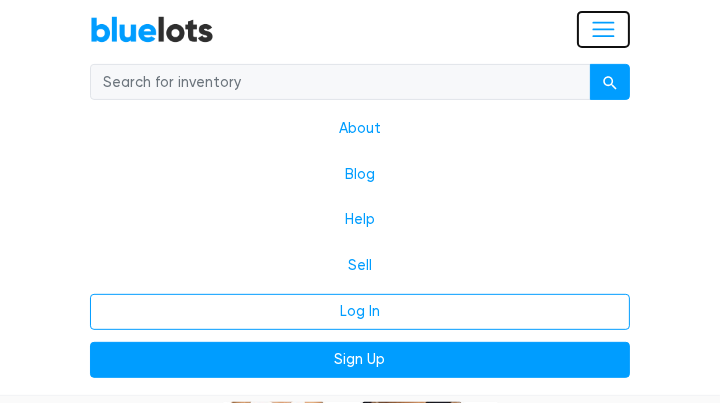 click at bounding box center [603, 29] 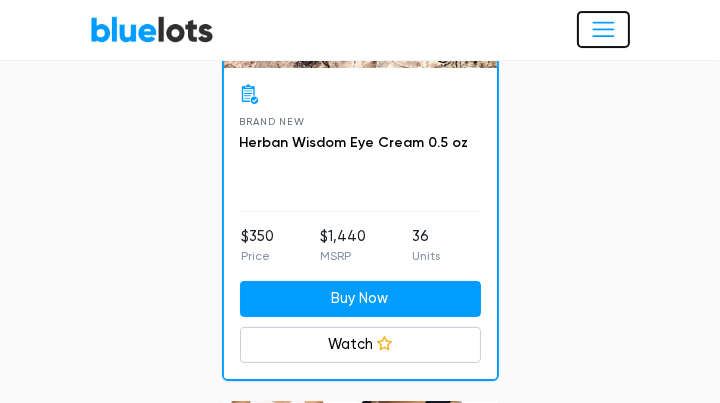 click at bounding box center (603, 29) 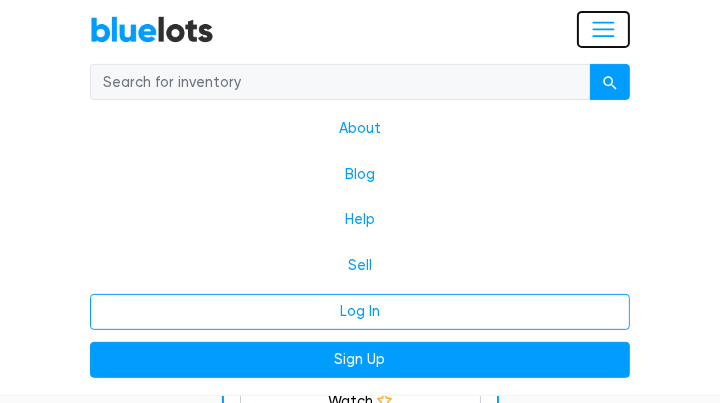 scroll, scrollTop: 6223, scrollLeft: 0, axis: vertical 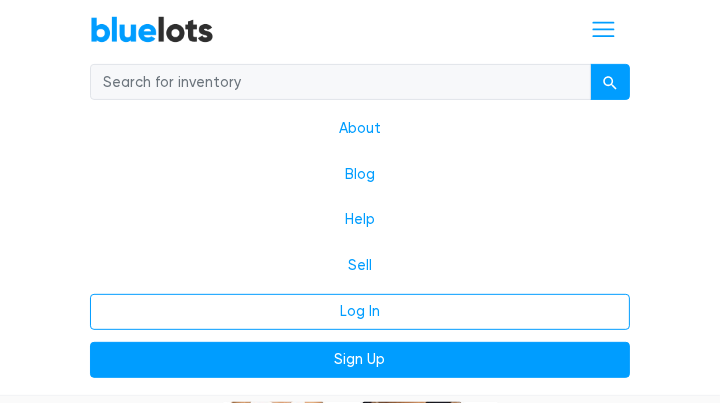 click at bounding box center [340, 82] 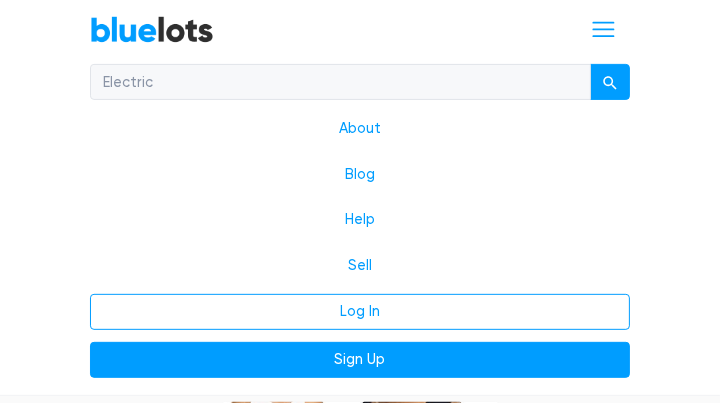 type on "Electric" 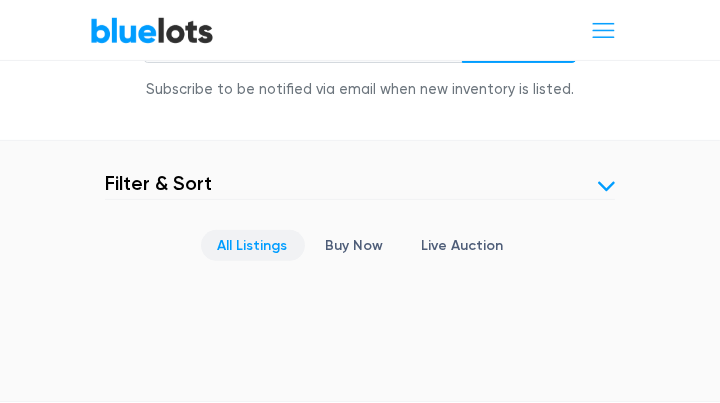 scroll, scrollTop: 636, scrollLeft: 0, axis: vertical 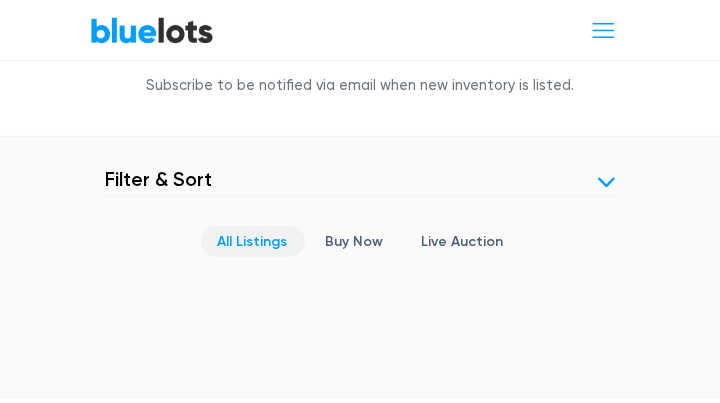 click on "All Listings" at bounding box center (253, 241) 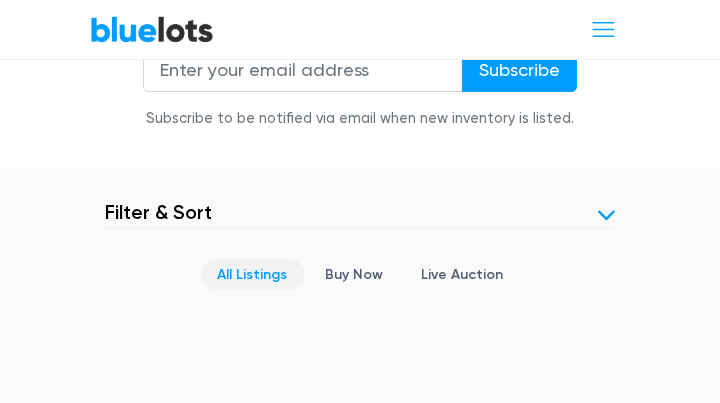 scroll, scrollTop: 601, scrollLeft: 0, axis: vertical 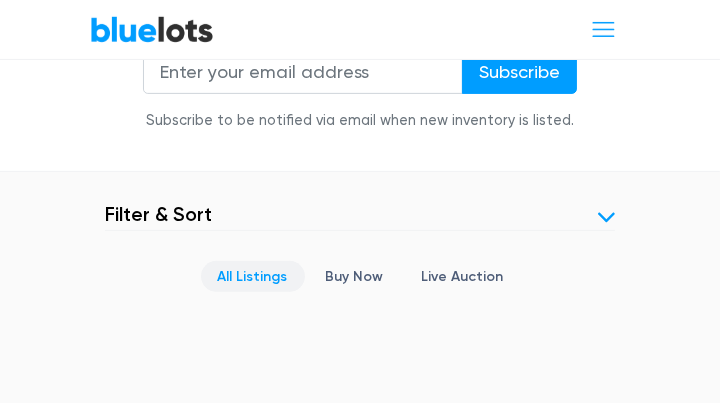 click at bounding box center [606, 217] 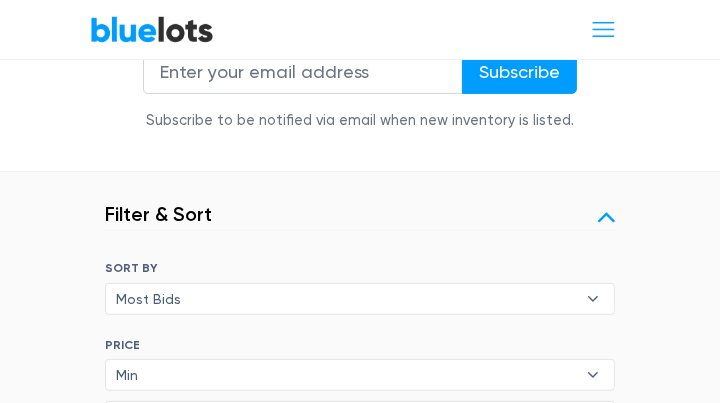 click on "Most Bids
Ending Soonest
Newly Listed
Lowest Price
Highest Price Most Bids ▾ Most Bids Ending Soonest Newly Listed Lowest Price Highest Price" at bounding box center [360, 299] 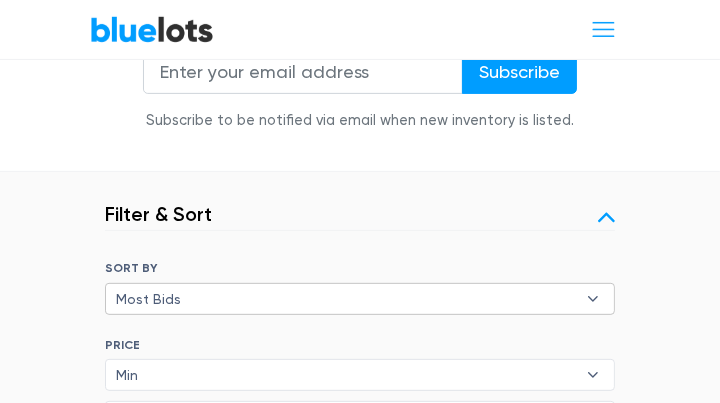 click on "Most Bids ▾" at bounding box center [360, 299] 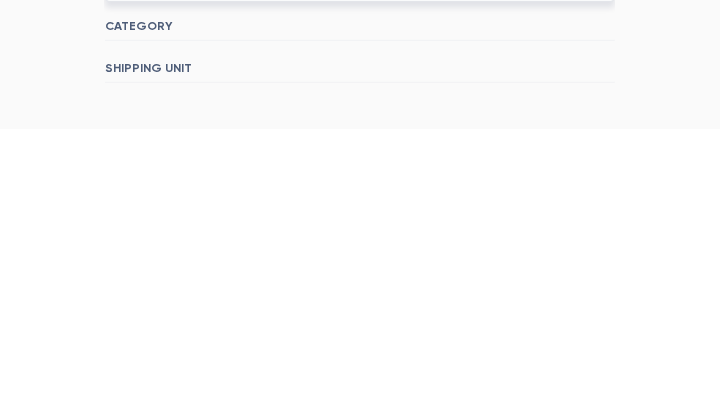 scroll, scrollTop: 813, scrollLeft: 0, axis: vertical 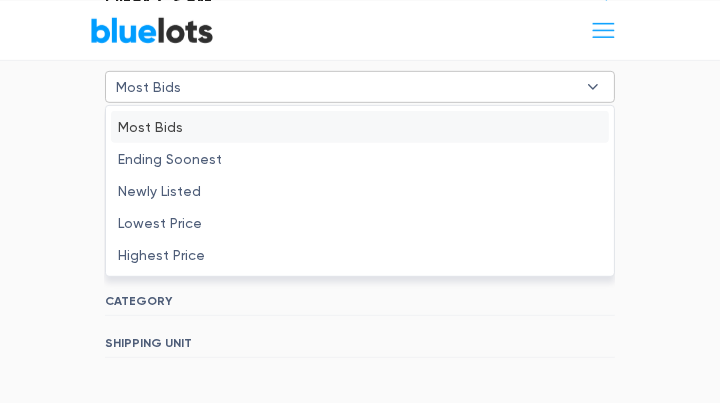 click on "Ending Soonest" at bounding box center (360, 159) 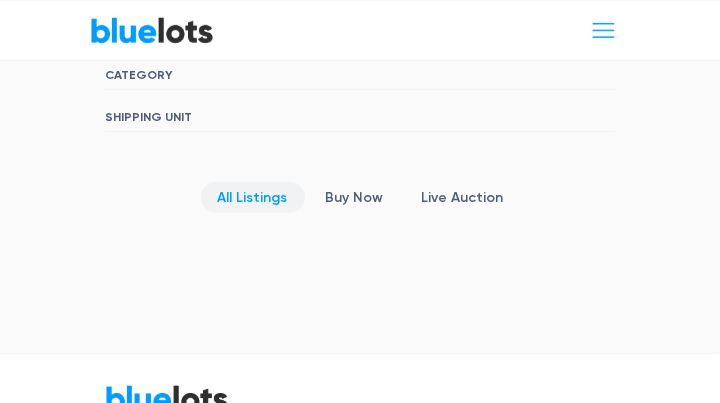 scroll, scrollTop: 1043, scrollLeft: 0, axis: vertical 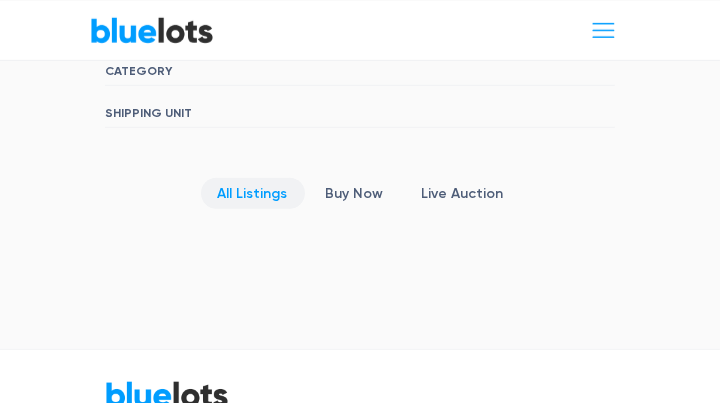 click on "CATEGORY" at bounding box center [360, 75] 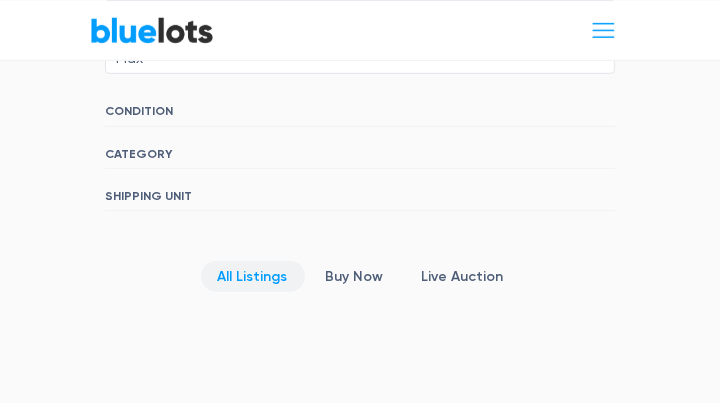 scroll, scrollTop: 956, scrollLeft: 0, axis: vertical 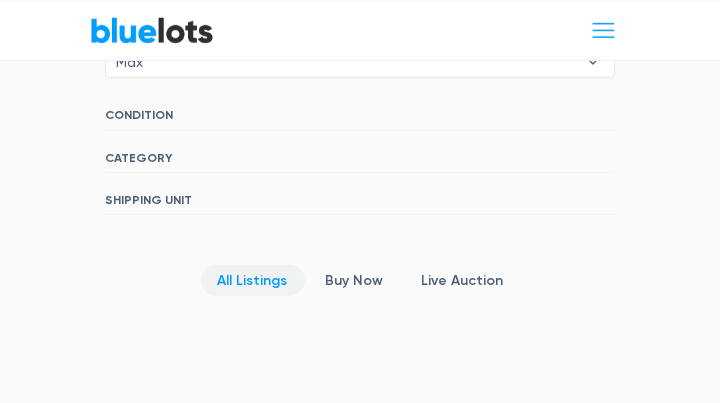 click on "SORT BY
Most Bids
Ending Soonest
Newly Listed
Lowest Price
Highest Price Ending Soonest ▾ Most Bids Ending Soonest Newly Listed Lowest Price Highest Price
PRICE
Min $100
$200
$300
$400
$500
$1,000
$2,000
$3,000 Min ▾ Min $100 $200 $300 $400 $500 $1,000 $2,000 $3,000
Max $100
$200
$300
$400
$500
$1,000
$2,000
$3,000 Max ▾ Max $100 $200 $300 $400 $500 $1,000 $2,000 $3,000
CONDITION
CATEGORY
SHIPPING UNIT" at bounding box center [360, 70] 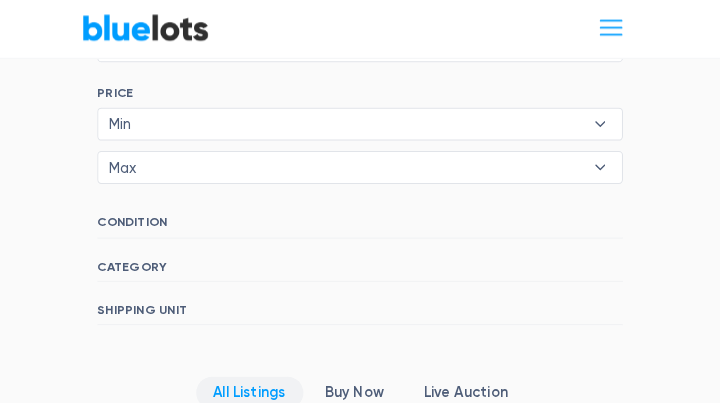 scroll, scrollTop: 852, scrollLeft: 0, axis: vertical 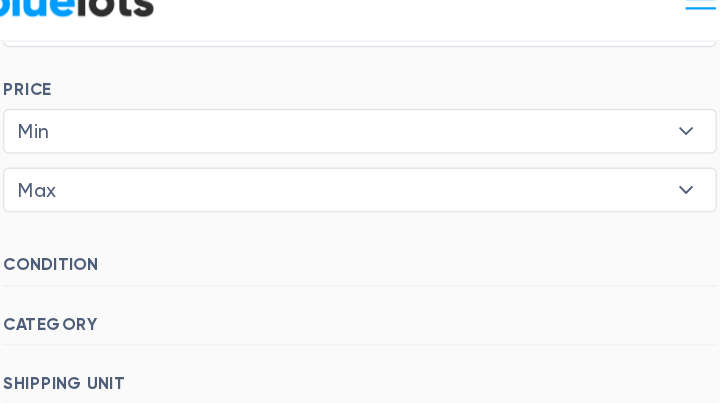 click on "SORT BY
Most Bids
Ending Soonest
Newly Listed
Lowest Price
Highest Price Ending Soonest ▾ Most Bids Ending Soonest Newly Listed Lowest Price Highest Price
PRICE
Min $100
$200
$300
$400
$500
$1,000
$2,000
$3,000 Min ▾ Min $100 $200 $300 $400 $500 $1,000 $2,000 $3,000
Max $100
$200
$300
$400
$500
$1,000
$2,000
$3,000 Max ▾ Max $100 $200 $300 $400 $500 $1,000 $2,000 $3,000
CONDITION
CATEGORY
SHIPPING UNIT" at bounding box center (360, 174) 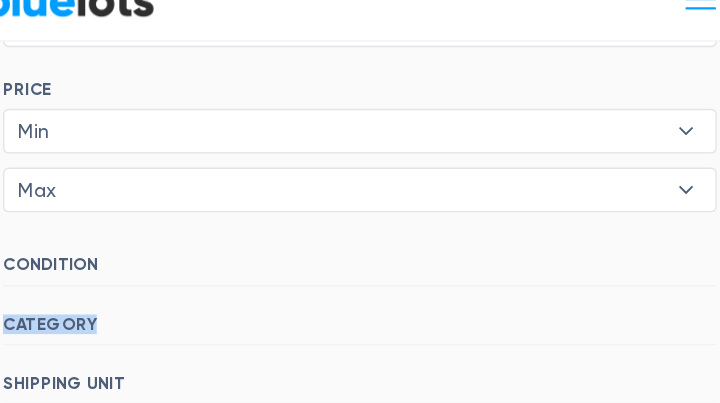 click on "▾" at bounding box center (593, 124) 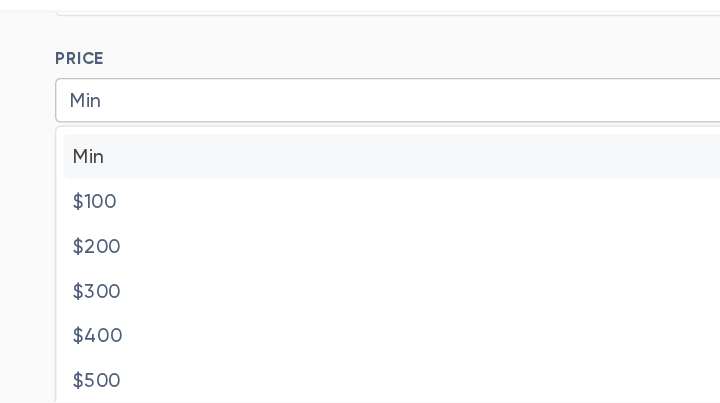 scroll, scrollTop: 852, scrollLeft: 0, axis: vertical 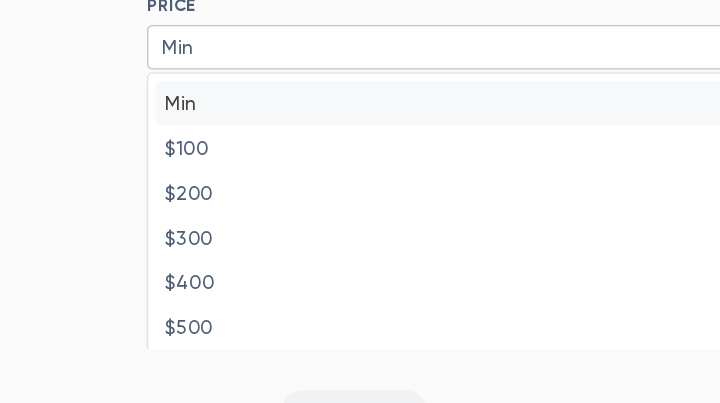 click on "Min" at bounding box center (346, 124) 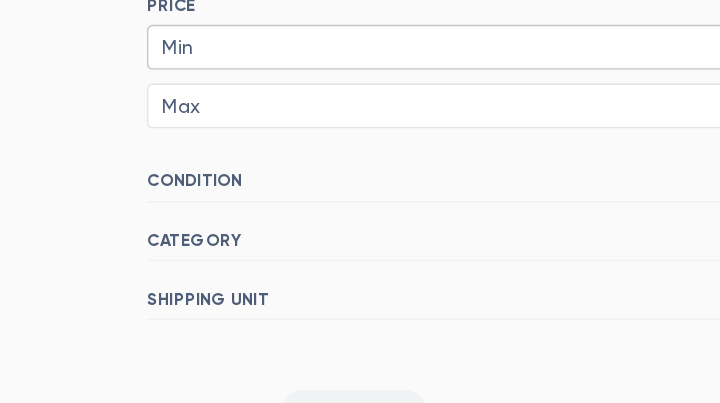 click on "Min" at bounding box center [346, 124] 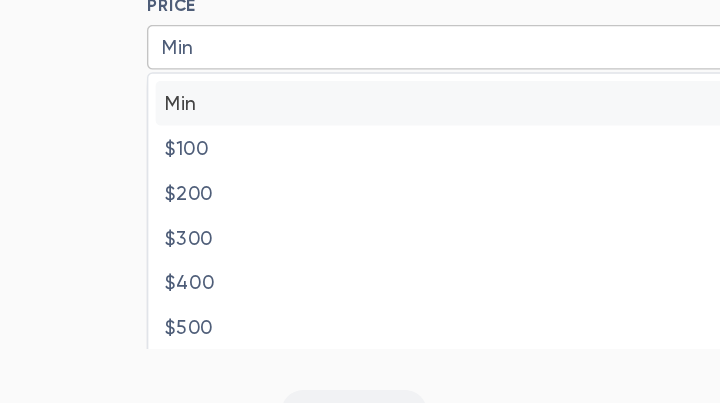 click on "Filter
Filter & Sort
SORT BY
Most Bids
Ending Soonest
Newly Listed
Lowest Price
Highest Price Ending Soonest ▾ Most Bids Ending Soonest Newly Listed Lowest Price Highest Price
PRICE
Min $100
$200
$300
$400
$500
$1,000
$2,000
$3,000 Min ▾ Min $100 $200 $300 $400 $500 $1,000 $2,000 $3,000
Max $100
$200
$300
$400
$500
$1,000
$2,000
$3,000 Max ▾ Max $100 $200 $300 $400 $500 $1,000 $2,000 $3,000
CONDITION
CATEGORY
SHIPPING UNIT" at bounding box center (360, 230) 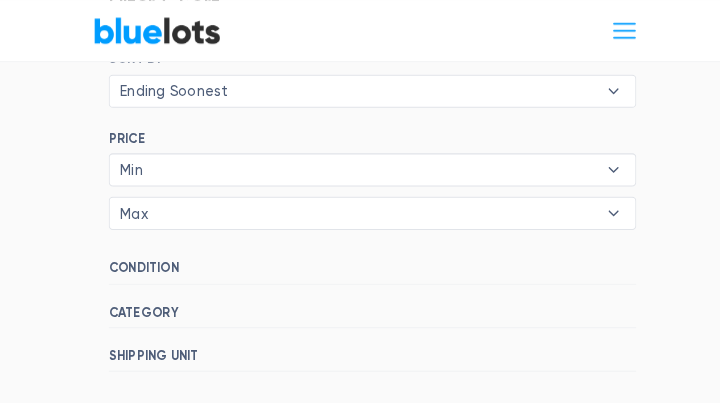 scroll, scrollTop: 794, scrollLeft: 0, axis: vertical 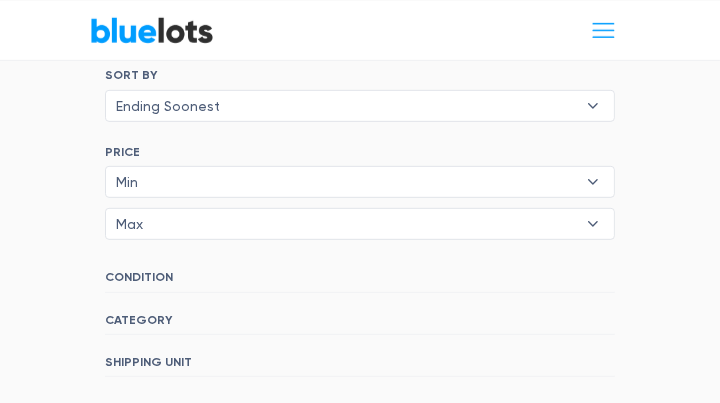 click on "SORT BY
Most Bids
Ending Soonest
Newly Listed
Lowest Price
Highest Price Ending Soonest ▾ Most Bids Ending Soonest Newly Listed Lowest Price Highest Price
PRICE
Min $100
$200
$300
$400
$500
$1,000
$2,000
$3,000 Min ▾ Min $100 $200 $300 $400 $500 $1,000 $2,000 $3,000
Max $100
$200
$300
$400
$500
$1,000
$2,000
$3,000 Max ▾ Max $100 $200 $300 $400 $500 $1,000 $2,000 $3,000
CONDITION
CATEGORY
SHIPPING UNIT" at bounding box center (360, 232) 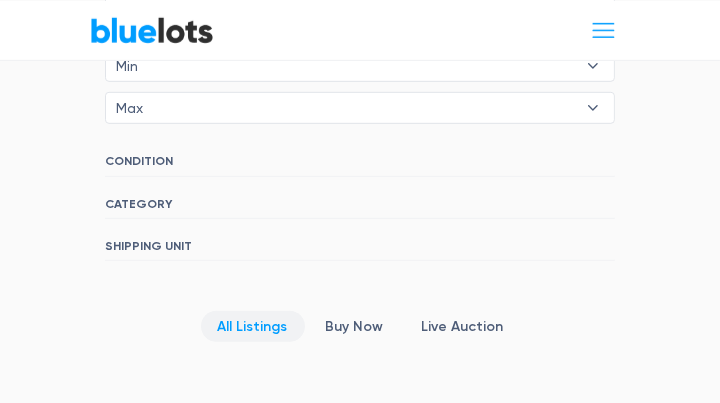 scroll, scrollTop: 914, scrollLeft: 0, axis: vertical 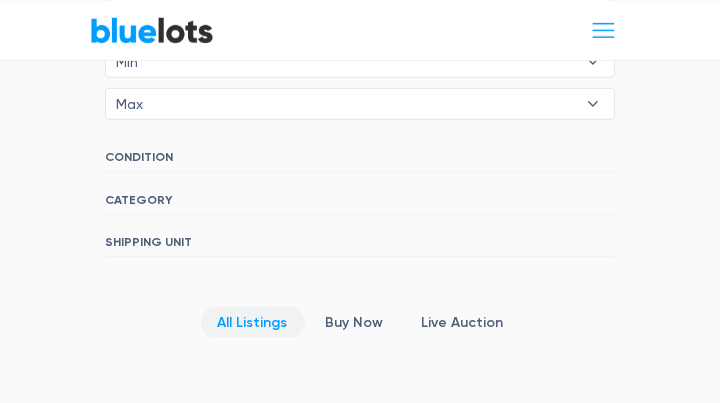 click on "SHIPPING UNIT" at bounding box center (360, 246) 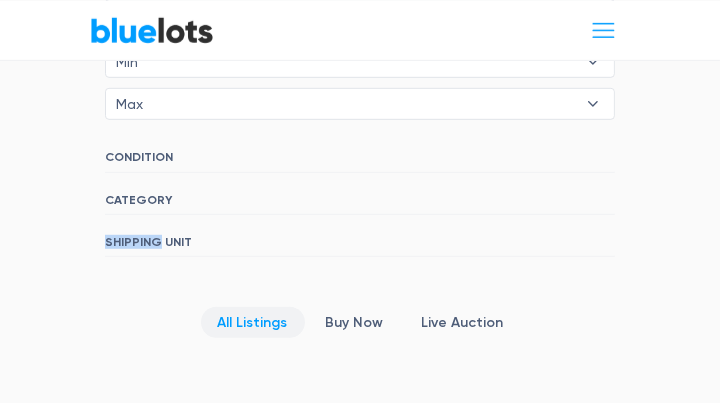 click on "Min ▾" at bounding box center [360, 62] 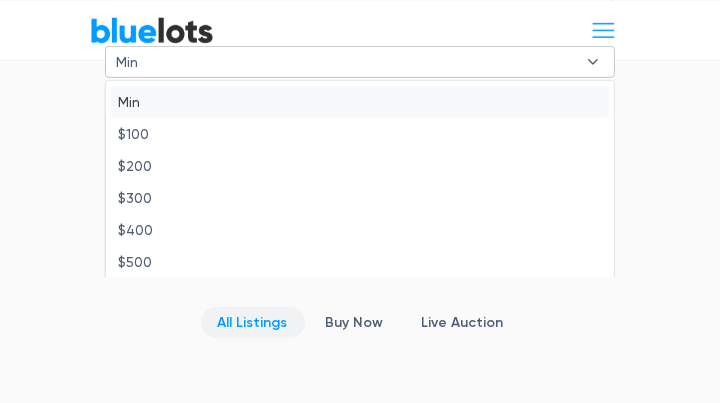 type on "100" 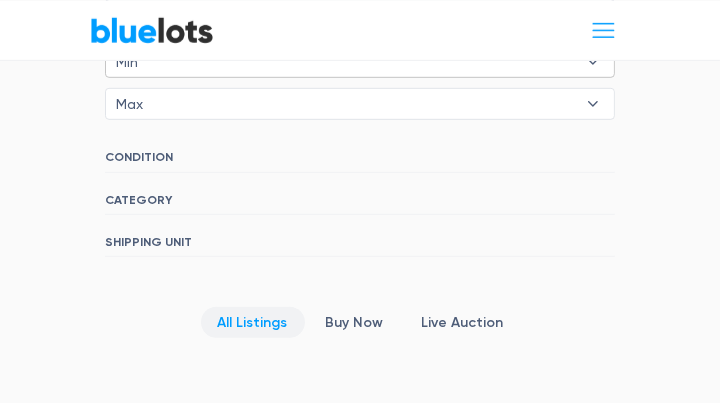 click on "▾" at bounding box center [593, 62] 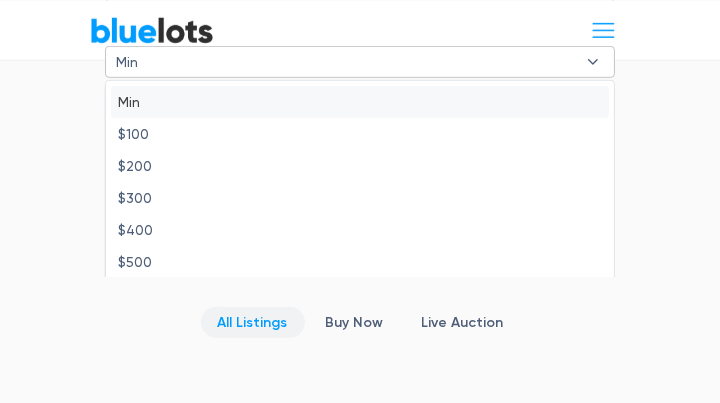 click on "▾" at bounding box center [593, 62] 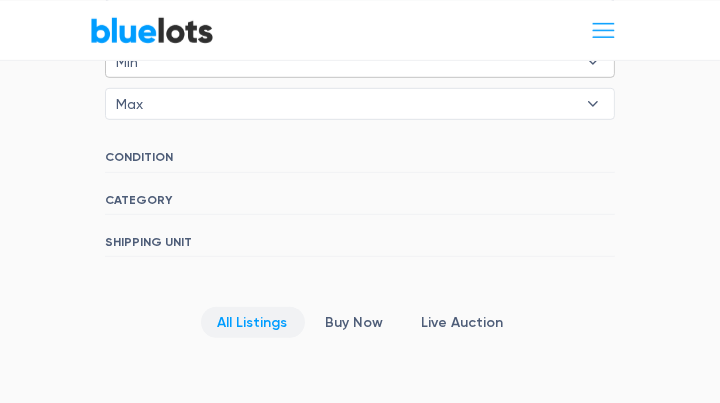 click on "▾" at bounding box center [593, 62] 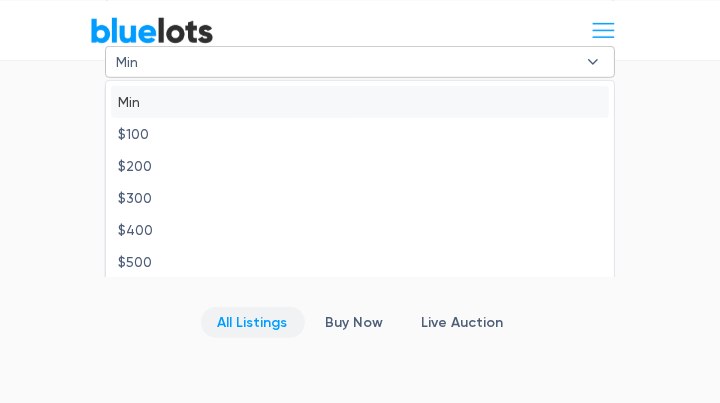 click on "$100" at bounding box center (360, 134) 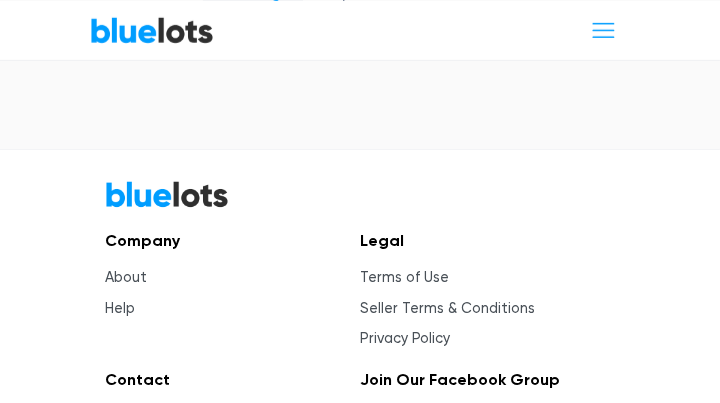 scroll, scrollTop: 889, scrollLeft: 0, axis: vertical 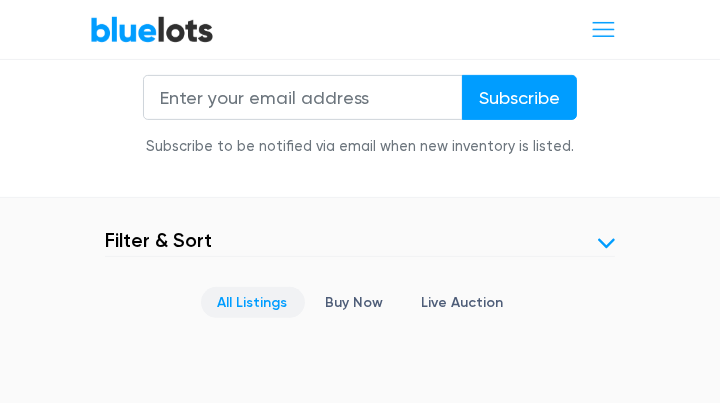 click at bounding box center [606, 243] 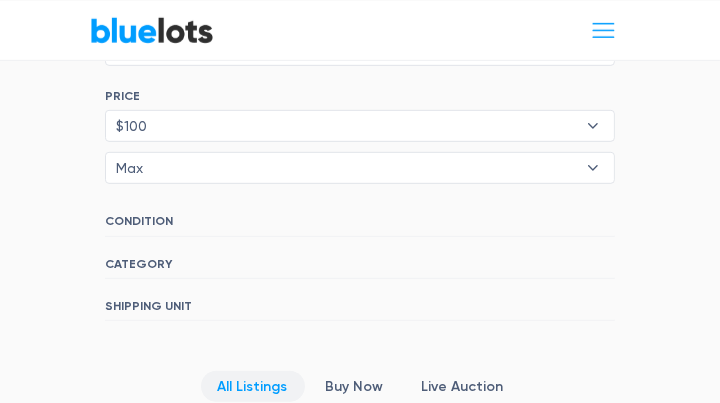 click on "Max" at bounding box center [346, 168] 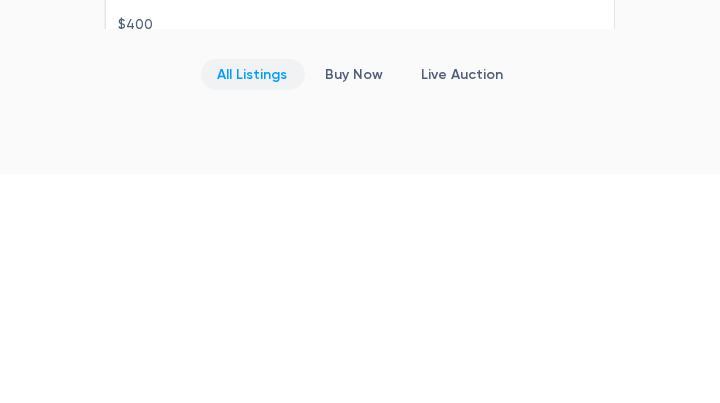scroll, scrollTop: 932, scrollLeft: 0, axis: vertical 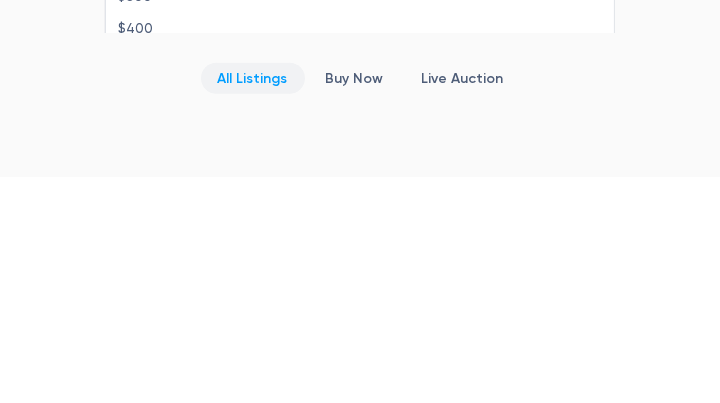 click on "$400" at bounding box center (360, 254) 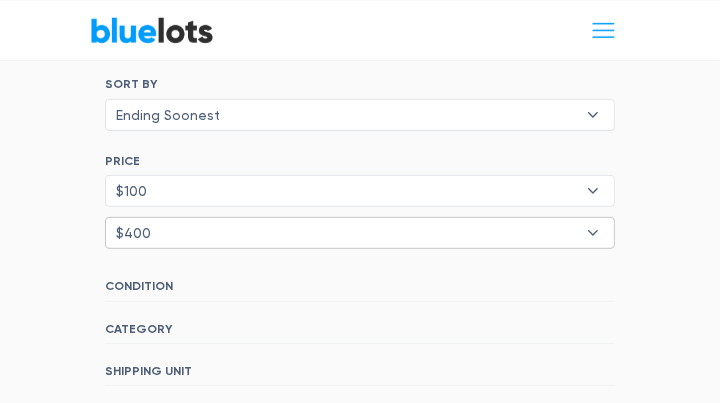 scroll, scrollTop: 779, scrollLeft: 0, axis: vertical 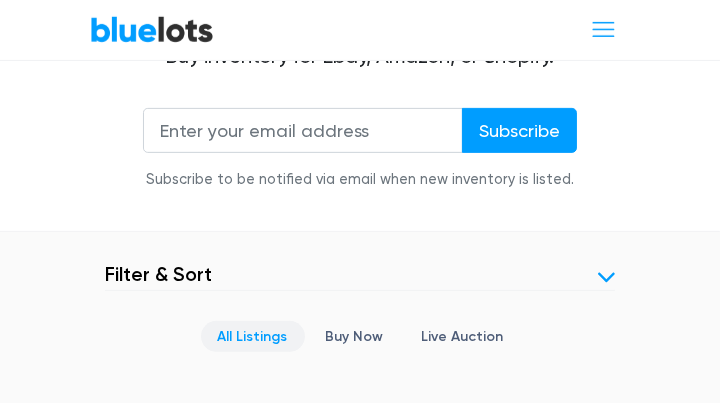click at bounding box center [606, 277] 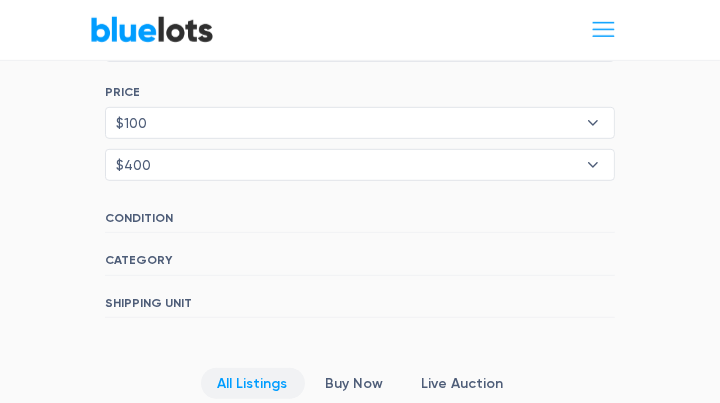 scroll, scrollTop: 880, scrollLeft: 0, axis: vertical 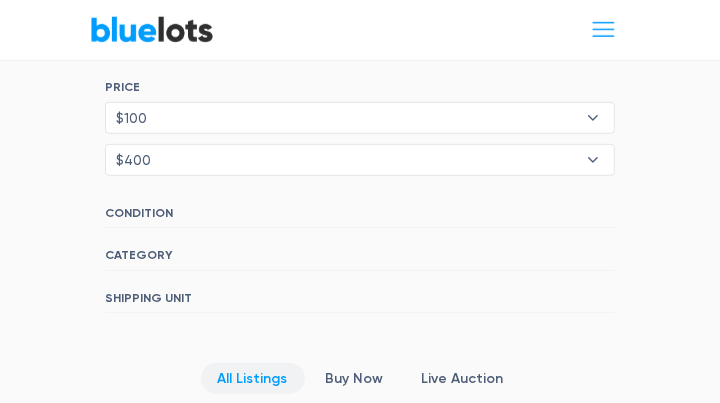 click on "CATEGORY" at bounding box center [360, 259] 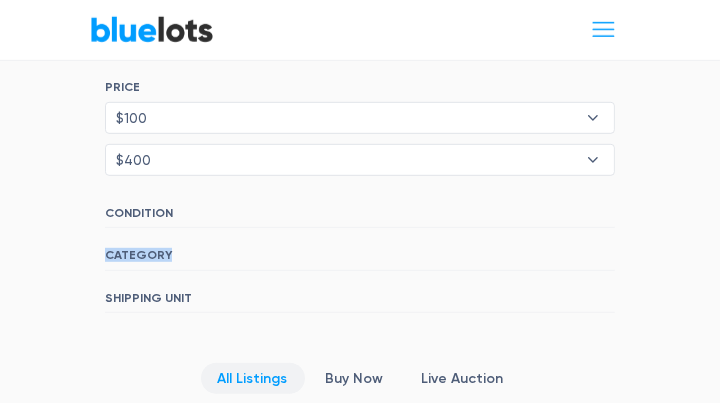 click on "CONDITION" at bounding box center [360, 217] 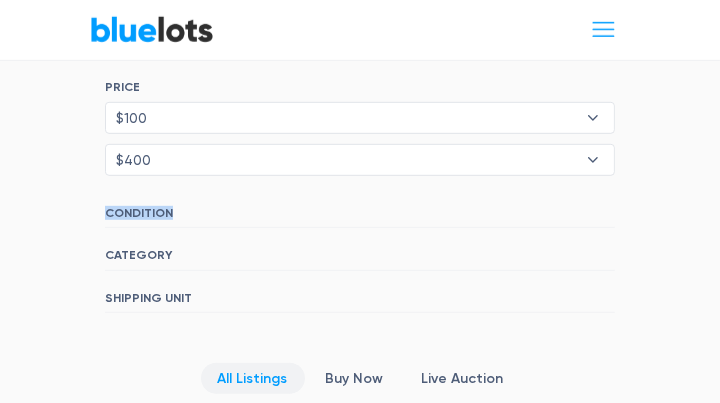 click on "CONDITION" at bounding box center (360, 217) 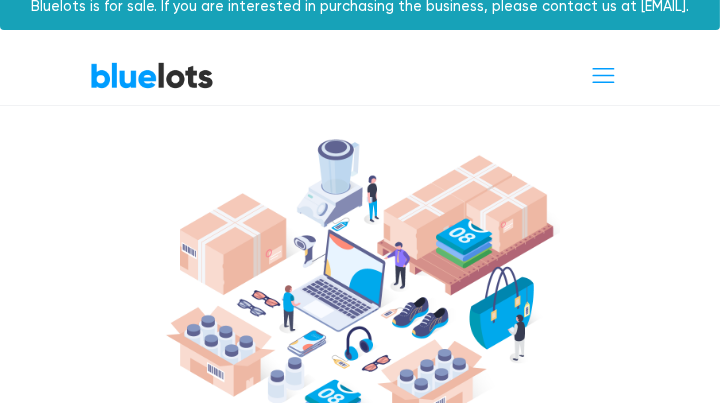 scroll, scrollTop: 0, scrollLeft: 0, axis: both 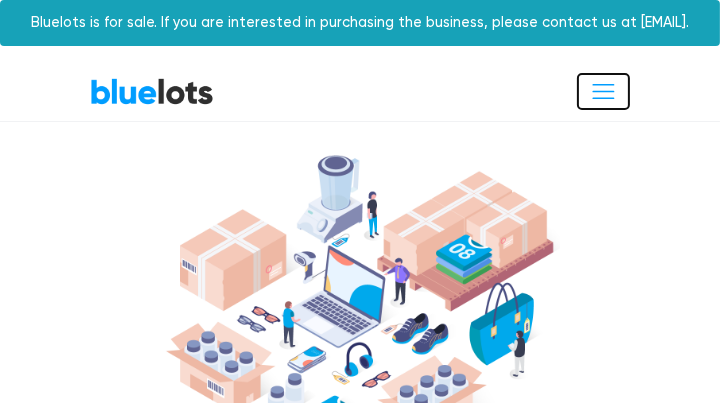 click at bounding box center (603, 91) 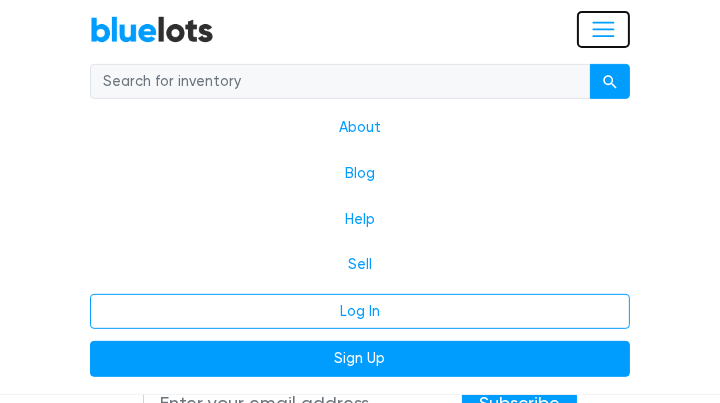 scroll, scrollTop: 587, scrollLeft: 0, axis: vertical 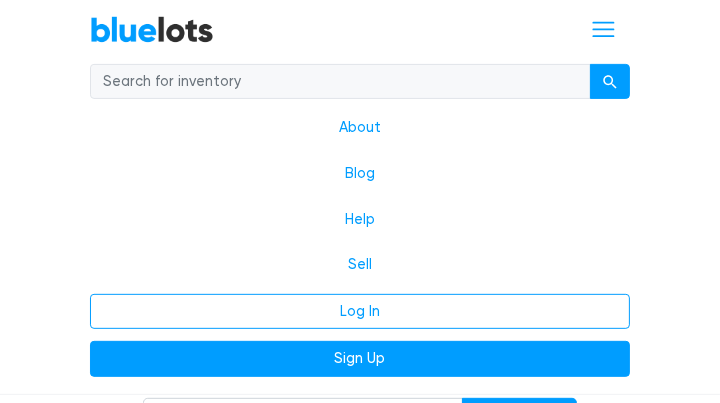 click at bounding box center (610, 83) 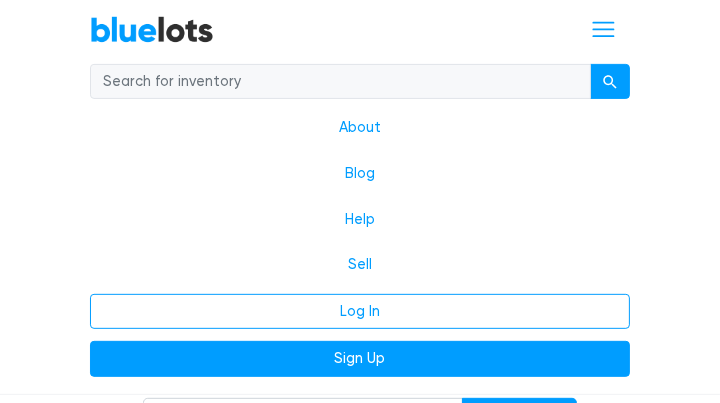 click at bounding box center (340, 82) 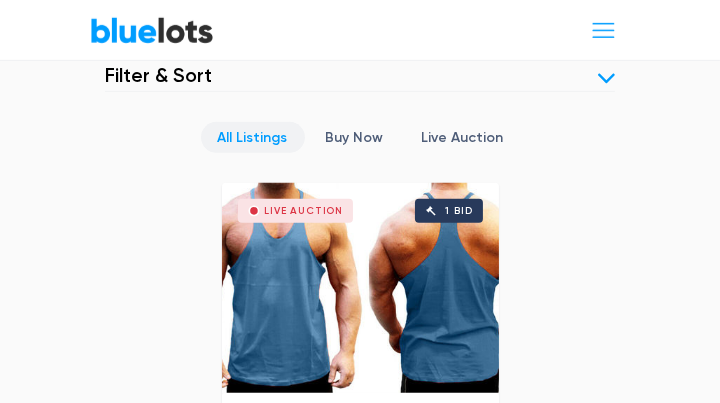 scroll, scrollTop: 745, scrollLeft: 0, axis: vertical 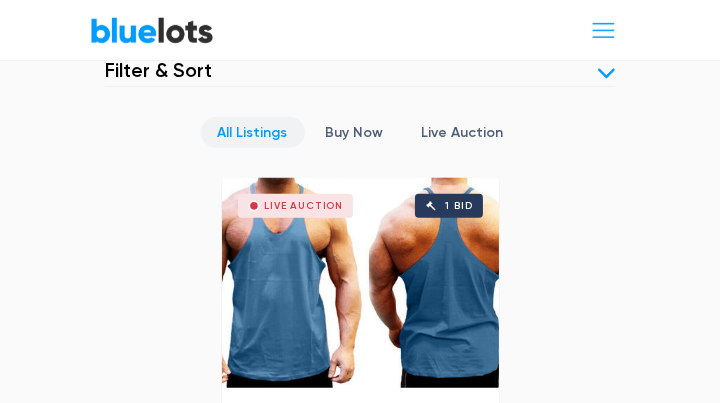 click on "Live Auction" at bounding box center (463, 132) 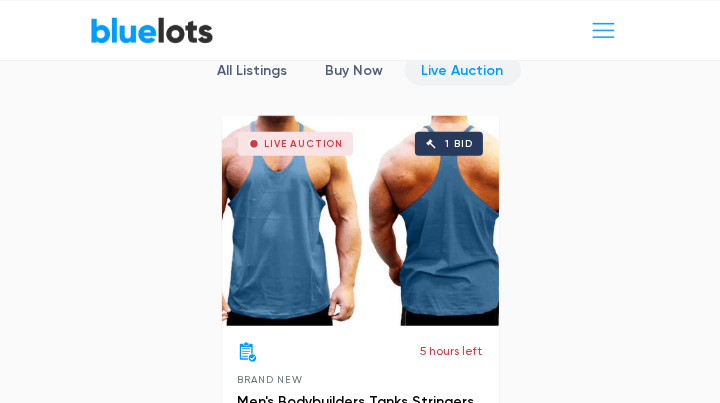 scroll, scrollTop: 777, scrollLeft: 0, axis: vertical 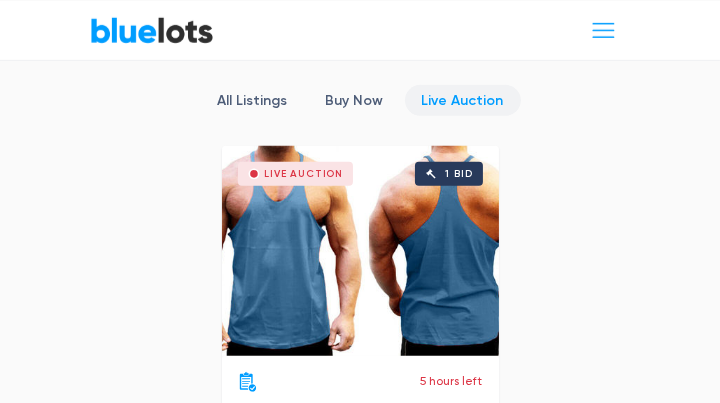 click on "Buy Now" at bounding box center (355, 100) 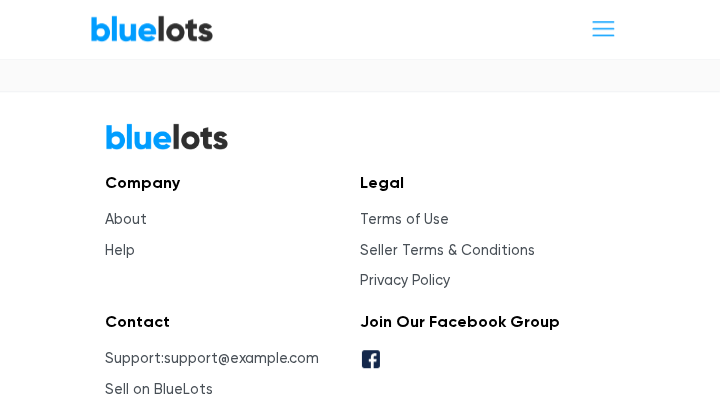 scroll, scrollTop: 9711, scrollLeft: 0, axis: vertical 